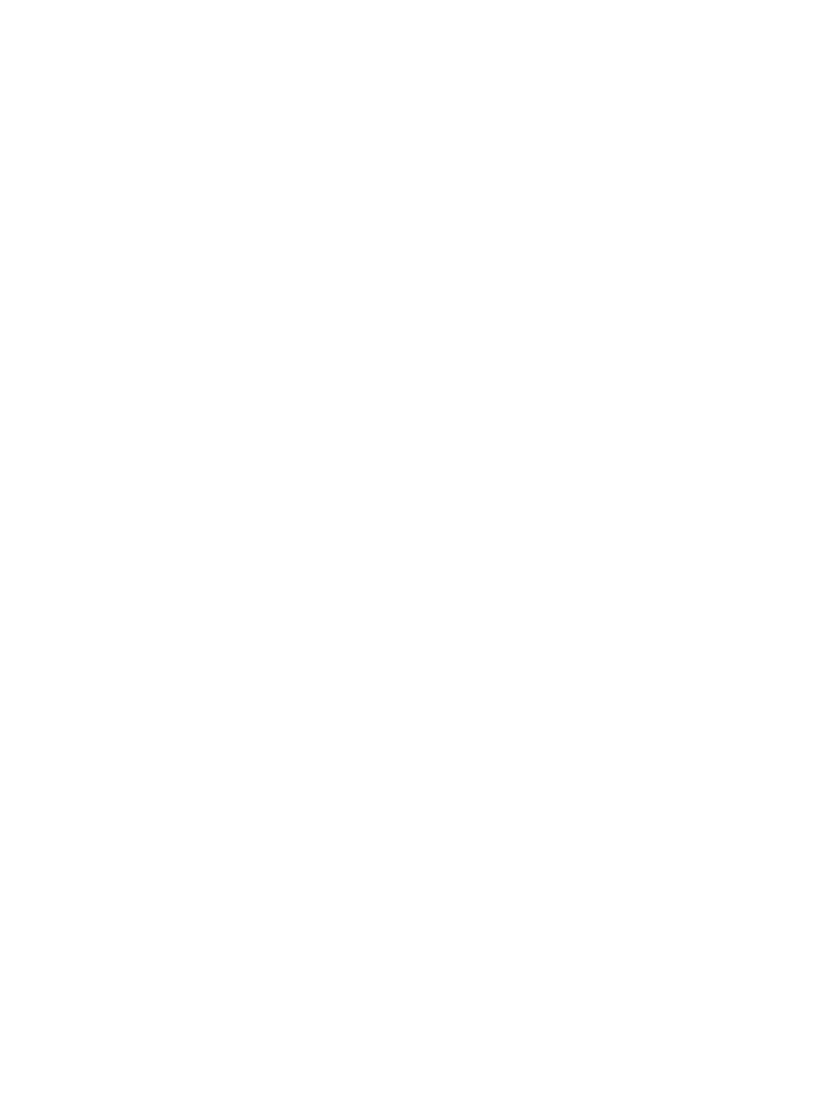 scroll, scrollTop: 0, scrollLeft: 0, axis: both 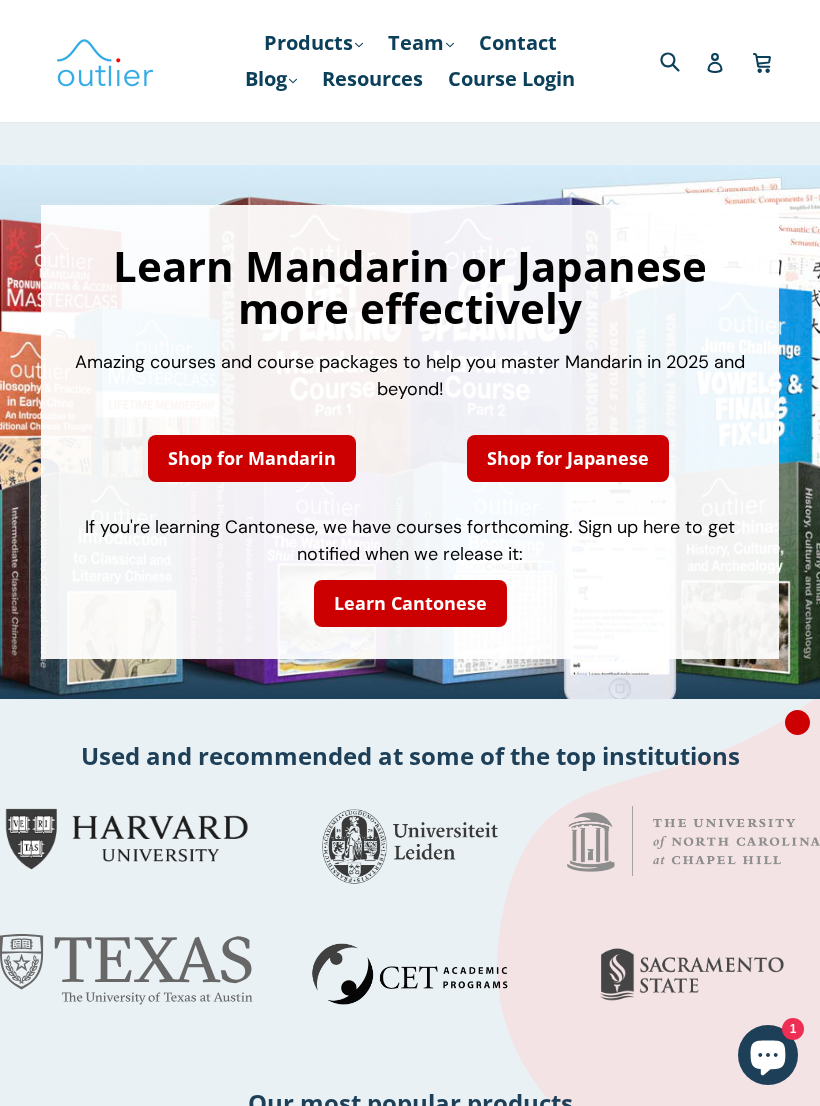 click on "Course Login" at bounding box center [511, 79] 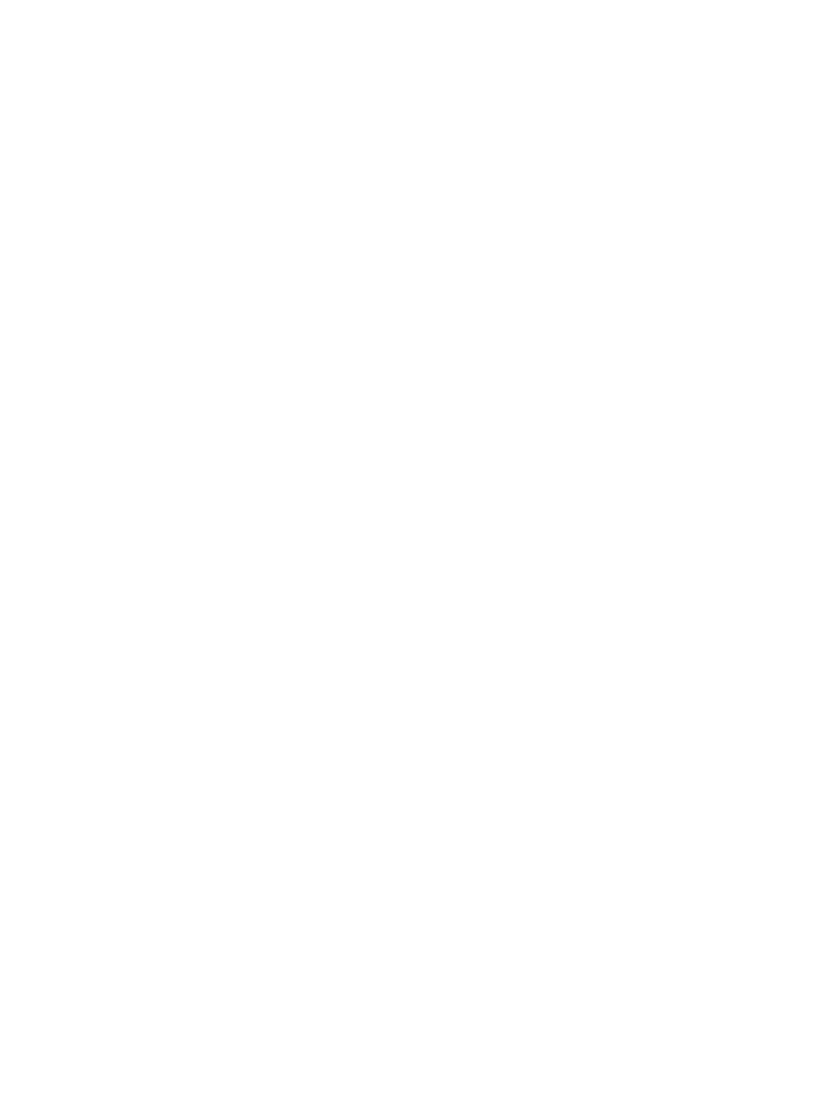 scroll, scrollTop: 0, scrollLeft: 0, axis: both 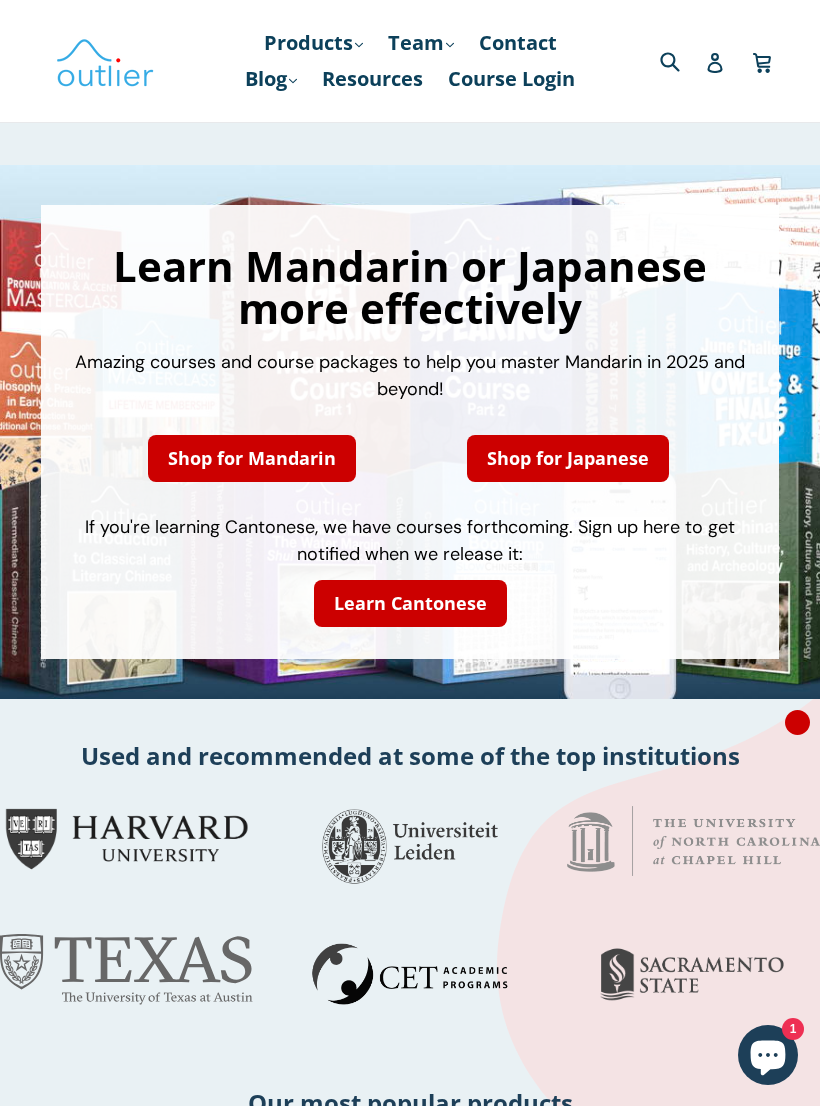 click on "Log in" at bounding box center (715, 61) 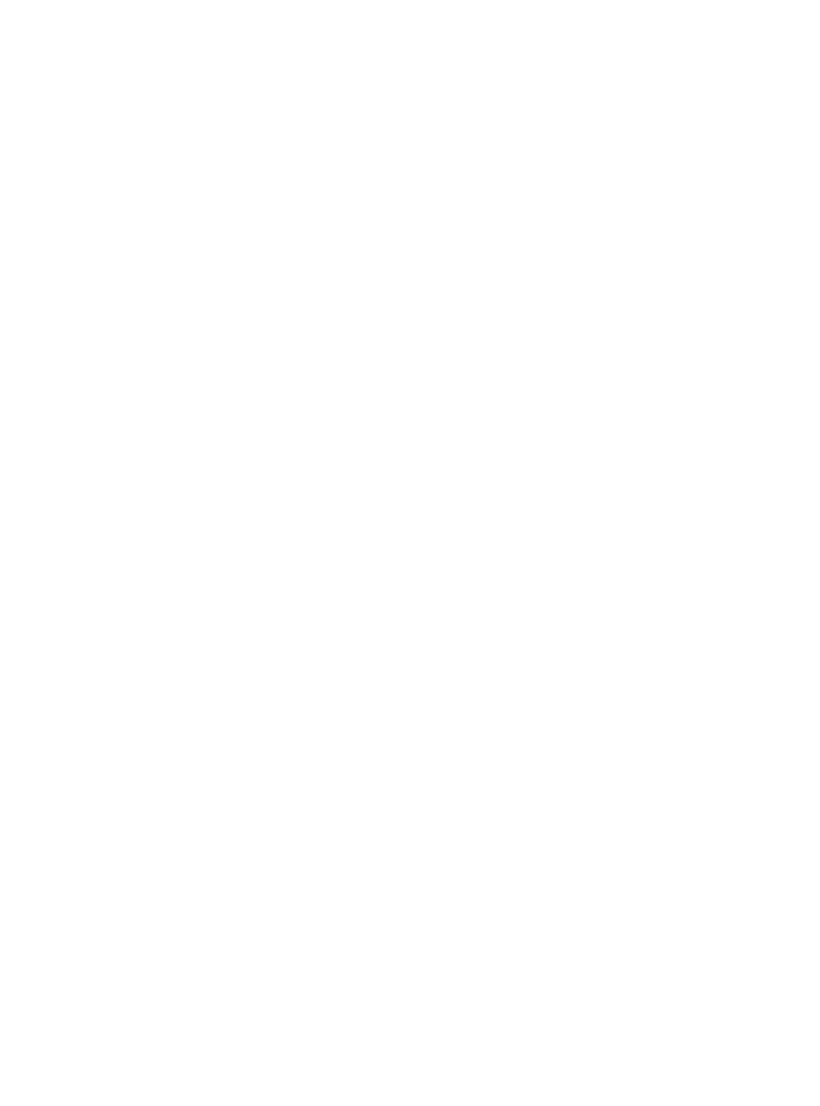scroll, scrollTop: 0, scrollLeft: 0, axis: both 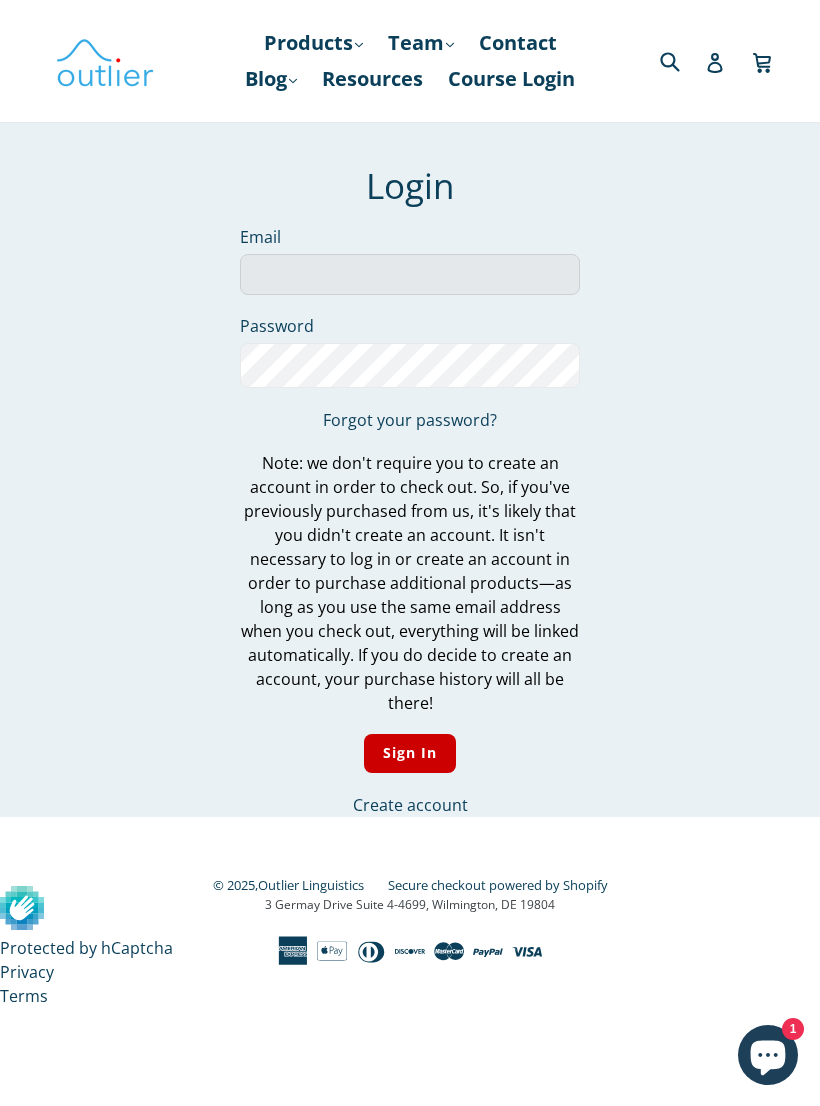 type on "artjom.balabanov@yahoo.com" 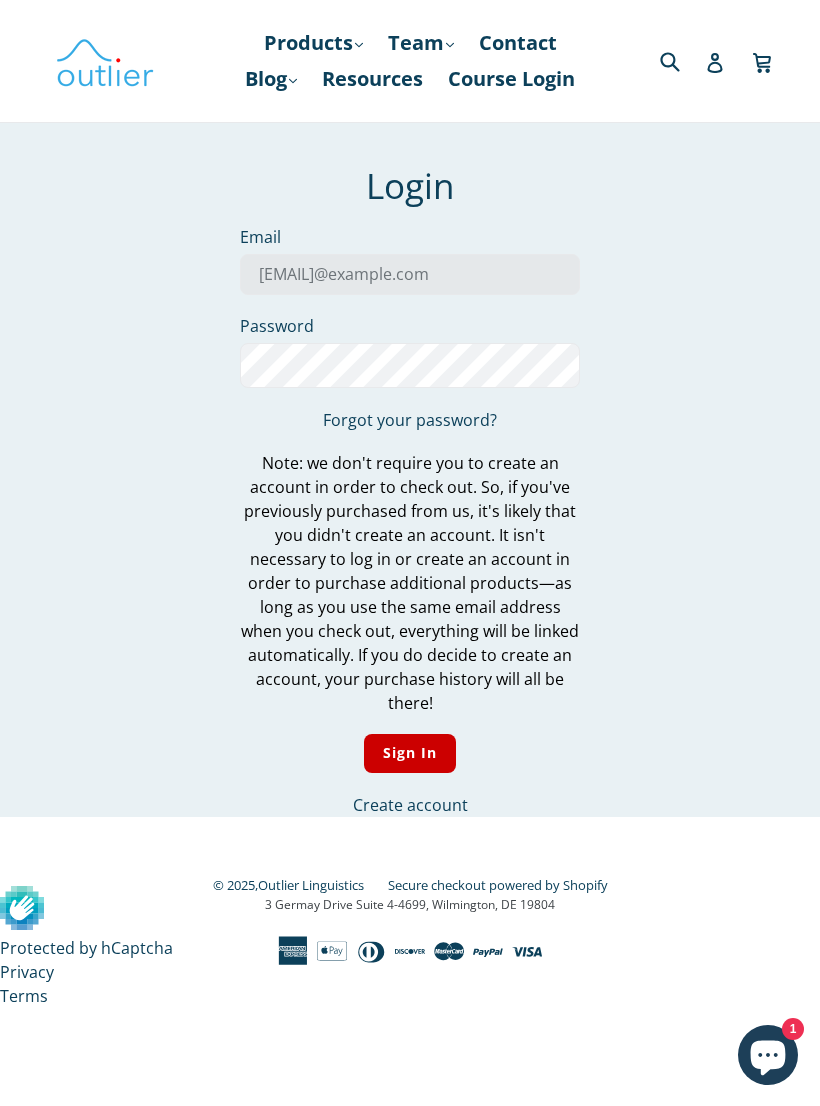 click on "Sign In" at bounding box center (410, 753) 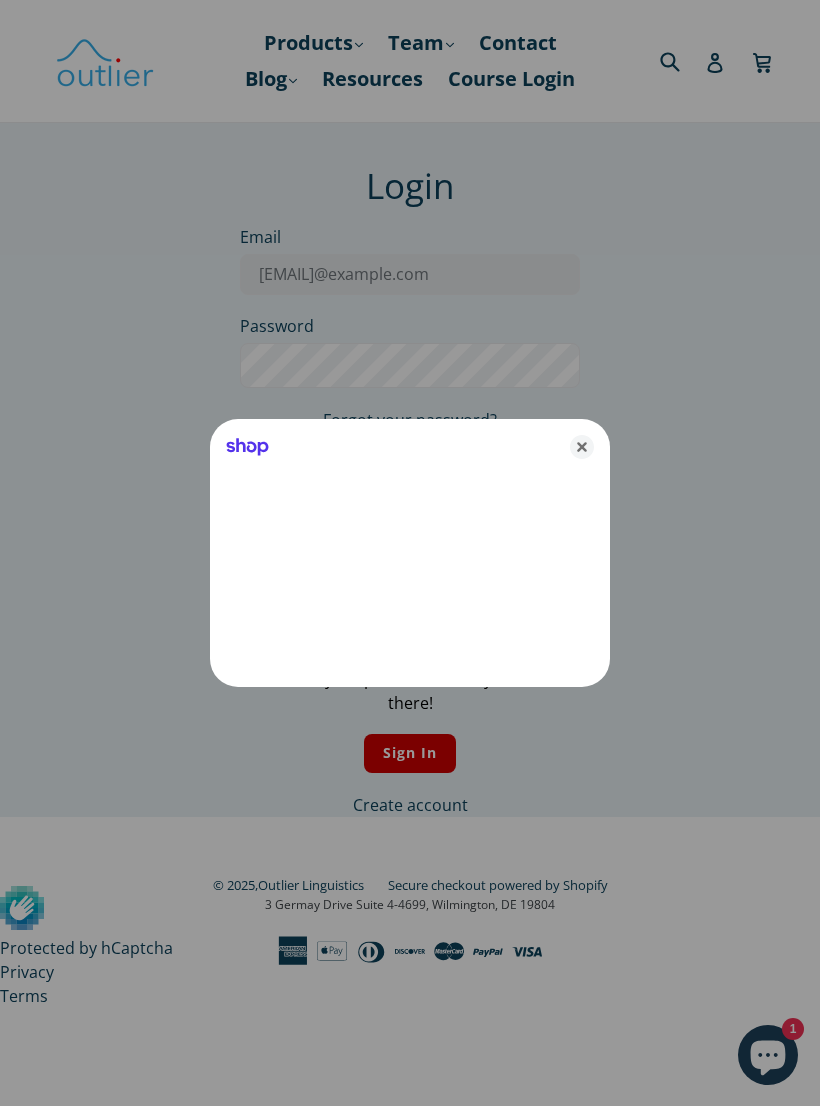 click 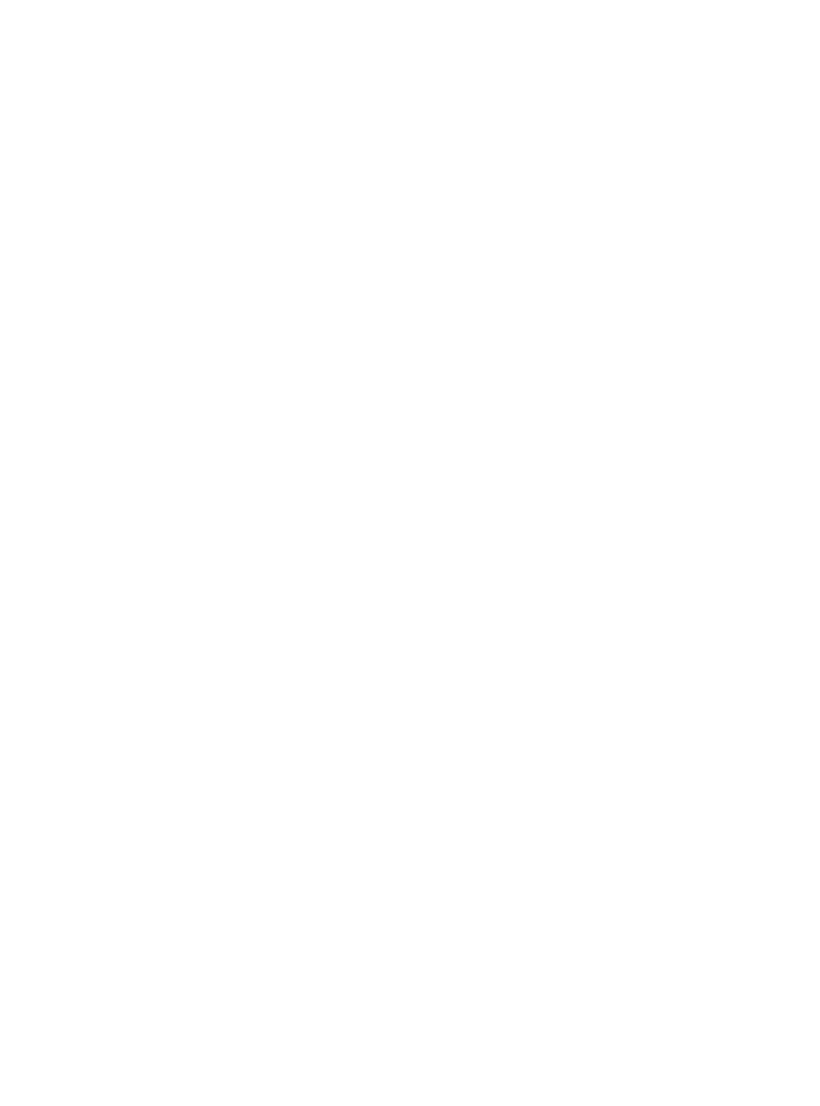 click on "Account
– Outlier Linguistics" at bounding box center [410, 0] 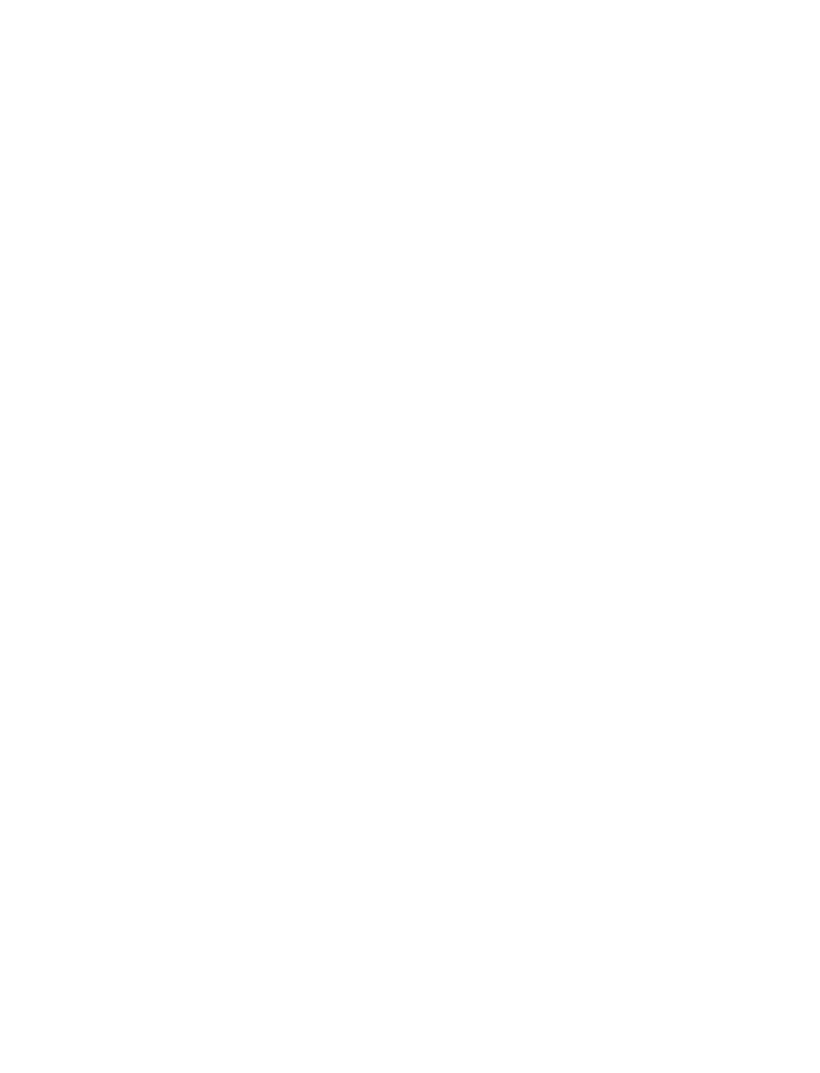 scroll, scrollTop: 0, scrollLeft: 0, axis: both 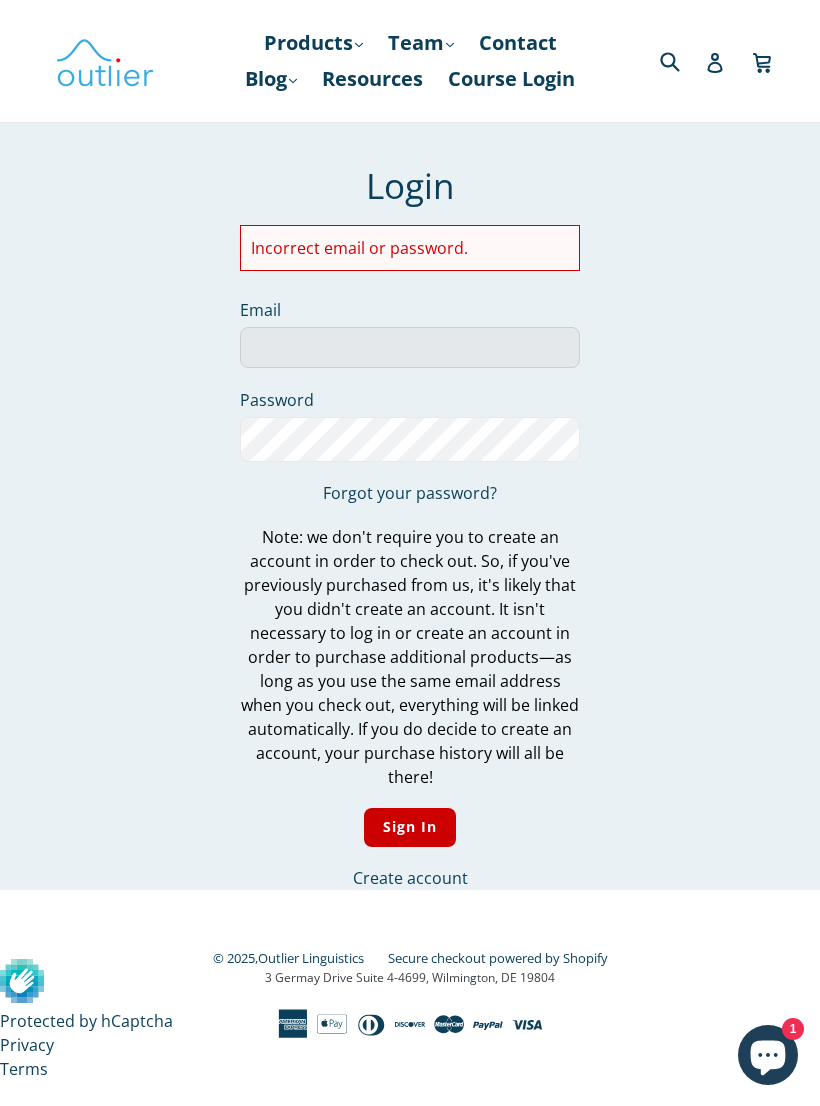 type on "artjom.balabanov@yahoo.com" 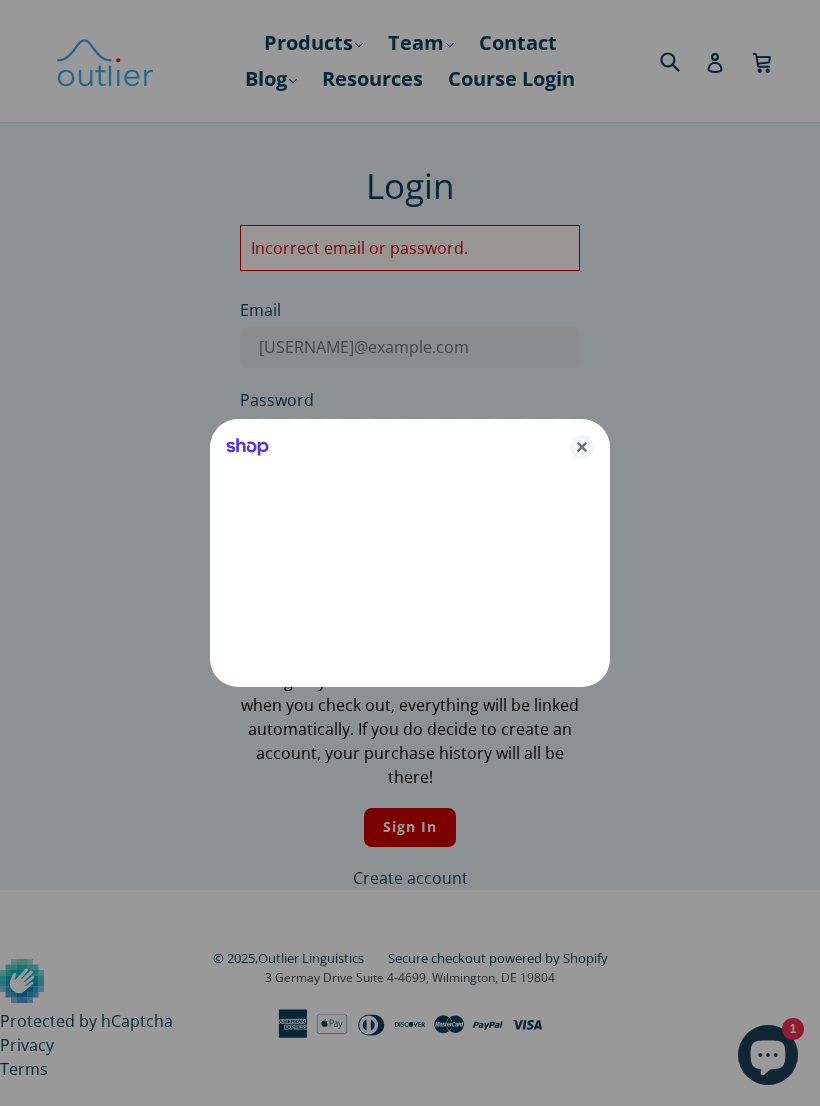 click 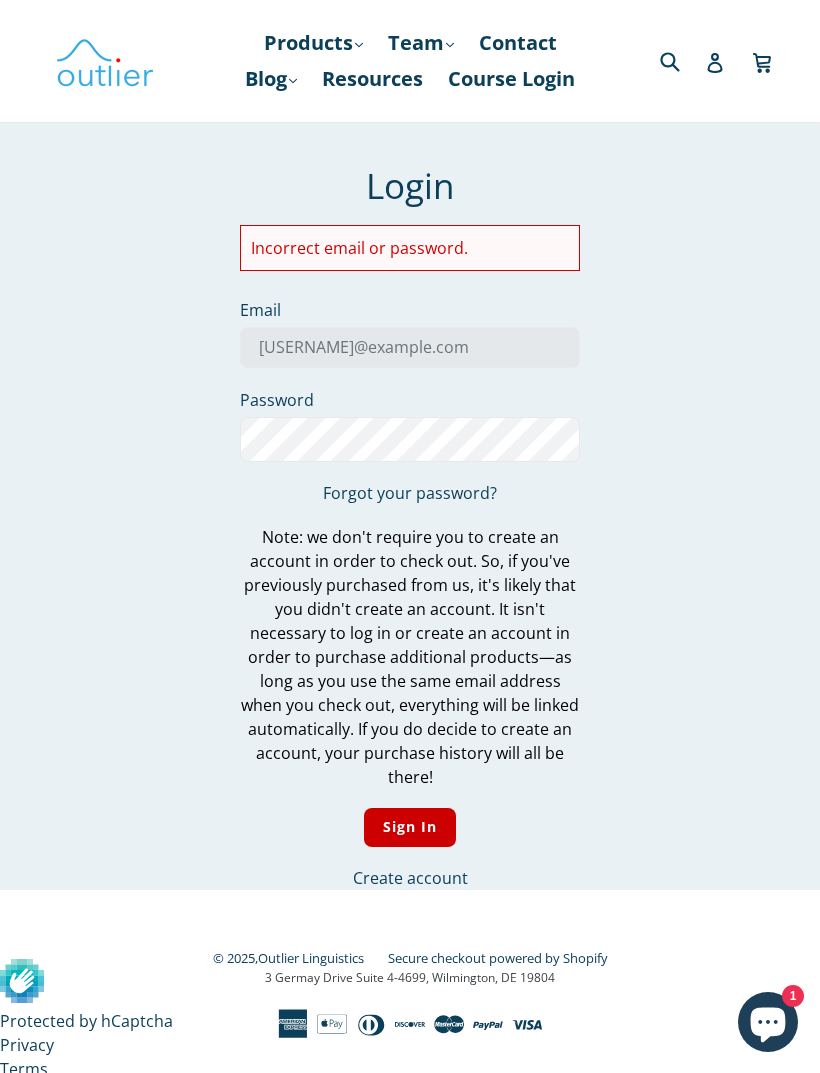 click on "Forgot your password?" at bounding box center [410, 493] 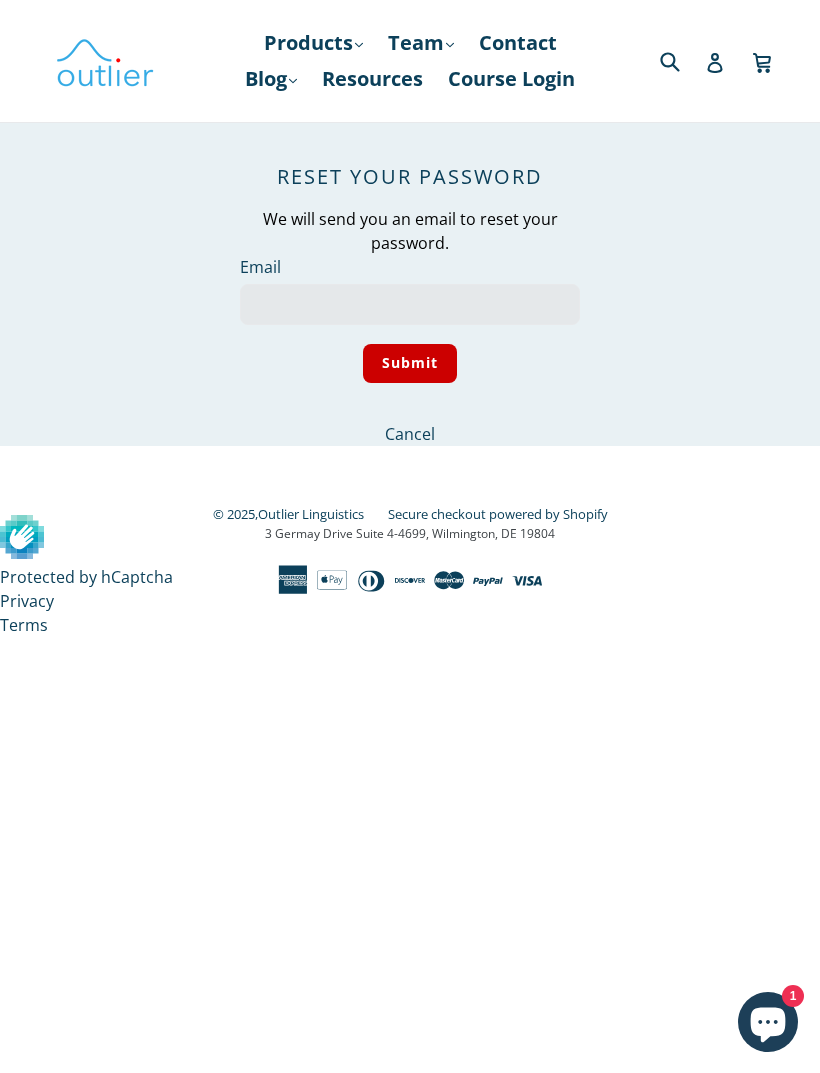 click on "We will send you an email to reset your password." at bounding box center [410, 231] 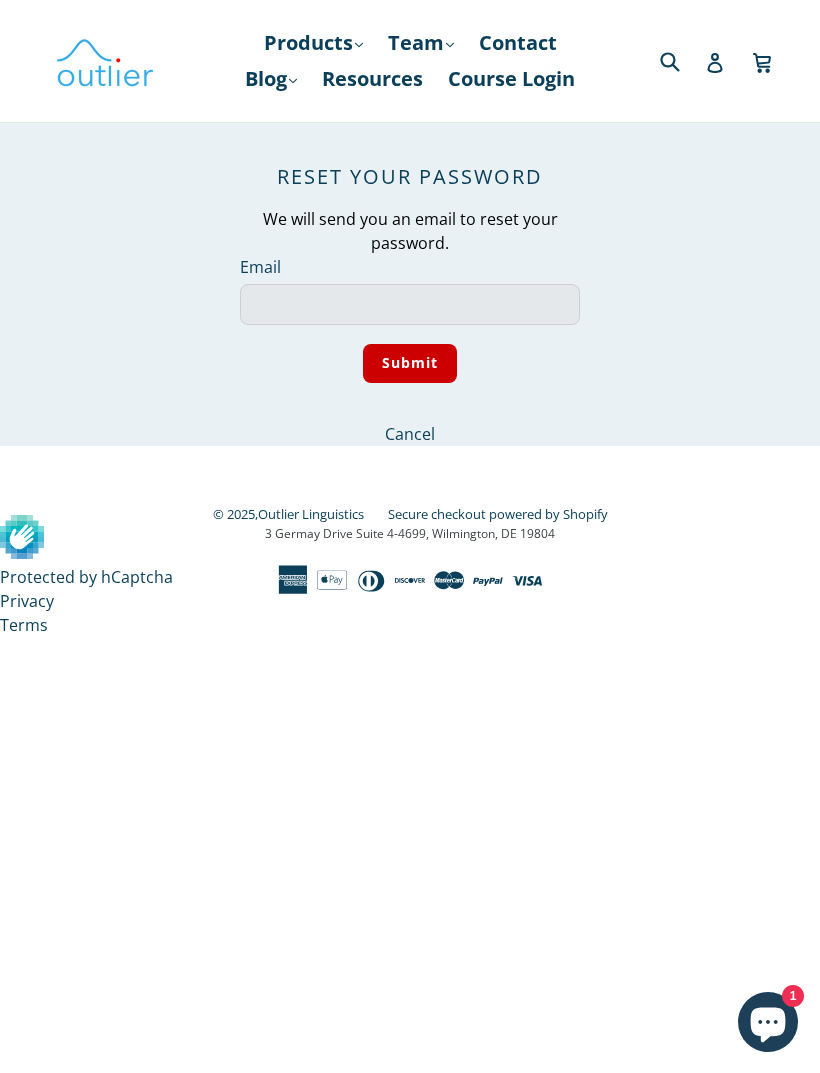 click on "Email" at bounding box center (410, 304) 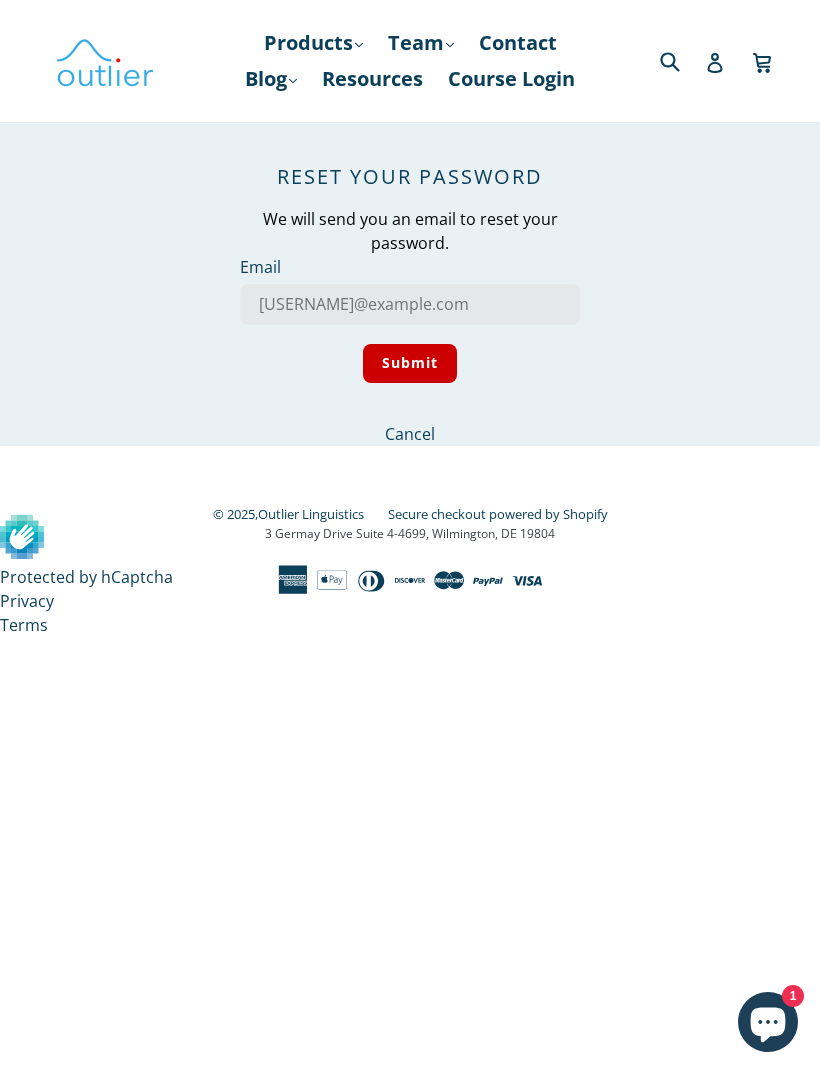 click on "Submit" at bounding box center (410, 363) 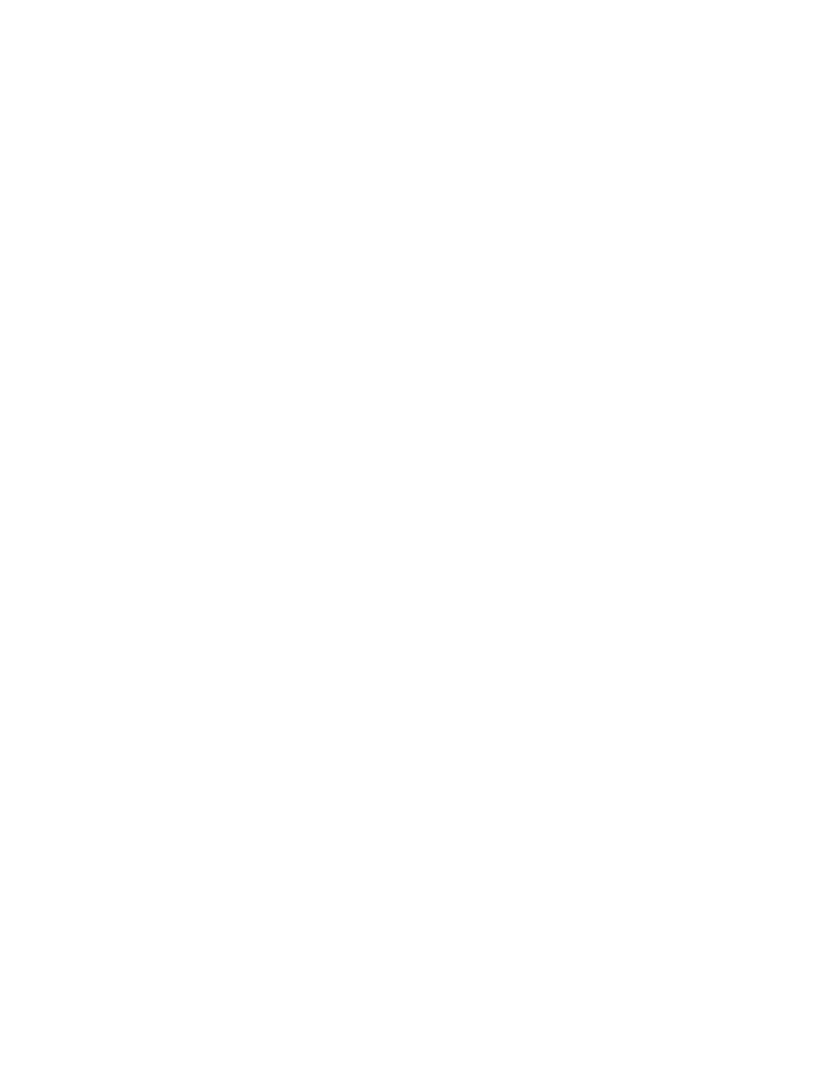 scroll, scrollTop: 0, scrollLeft: 0, axis: both 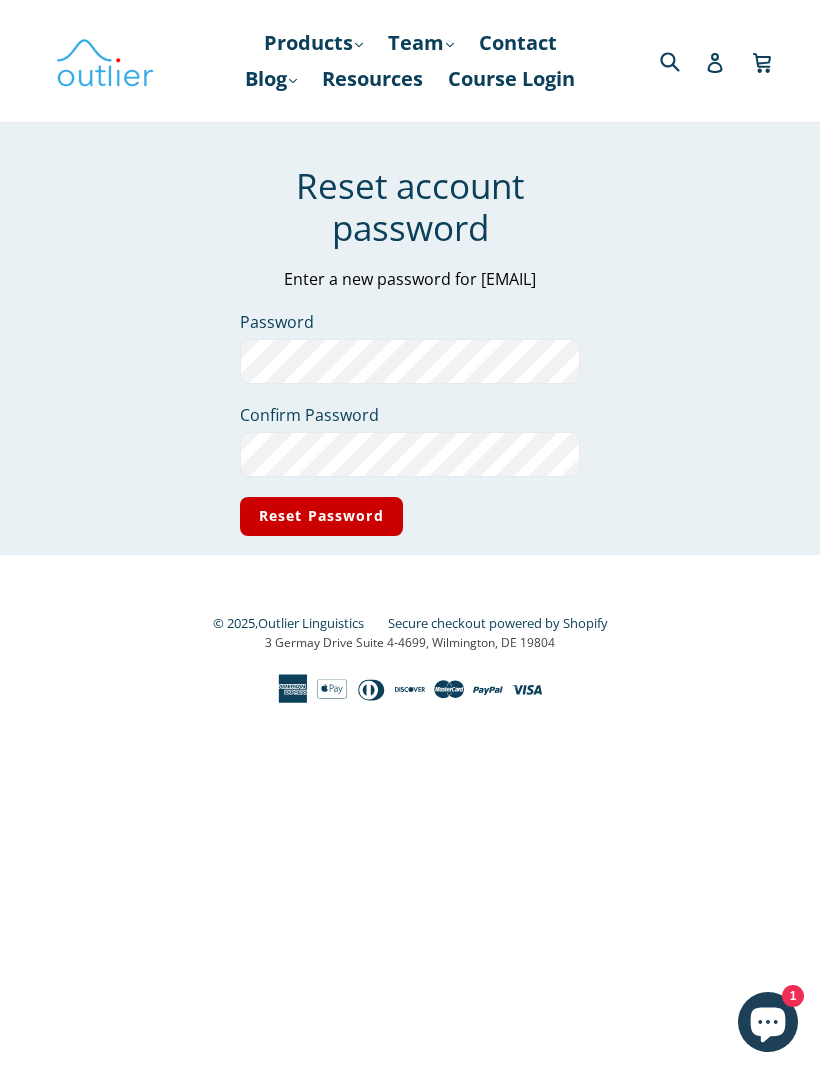 click on "Reset Password" at bounding box center (321, 516) 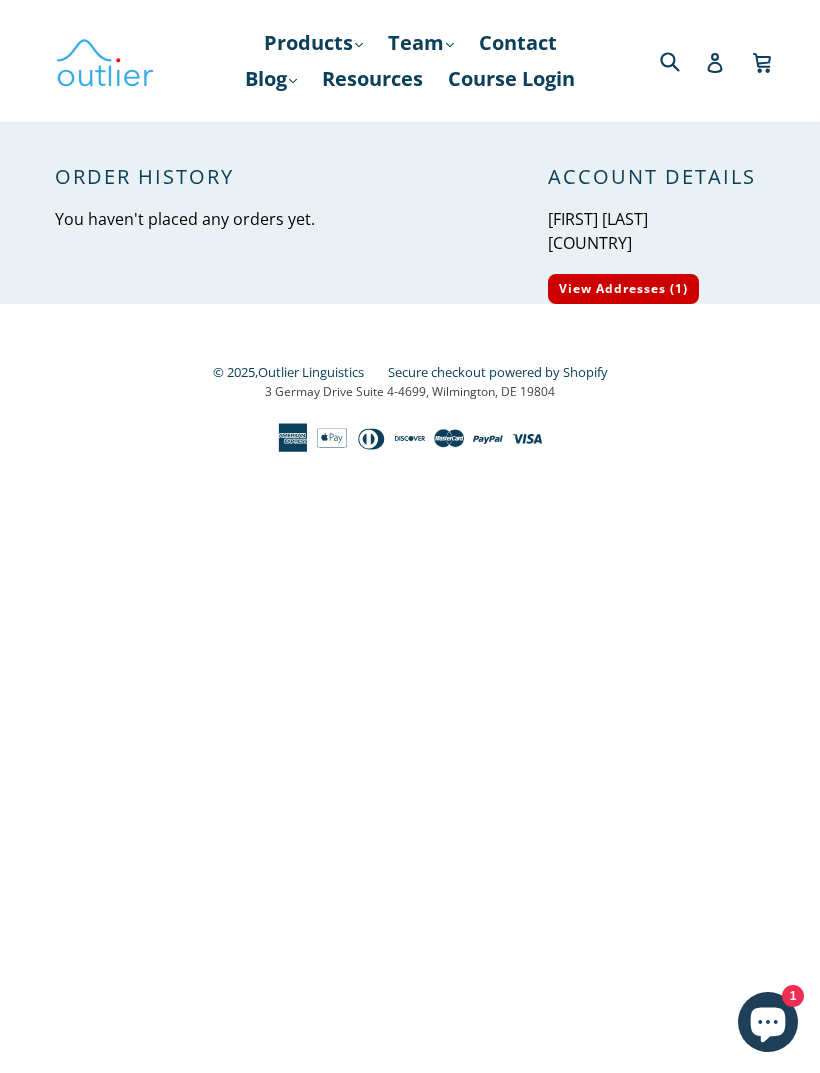 scroll, scrollTop: 0, scrollLeft: 0, axis: both 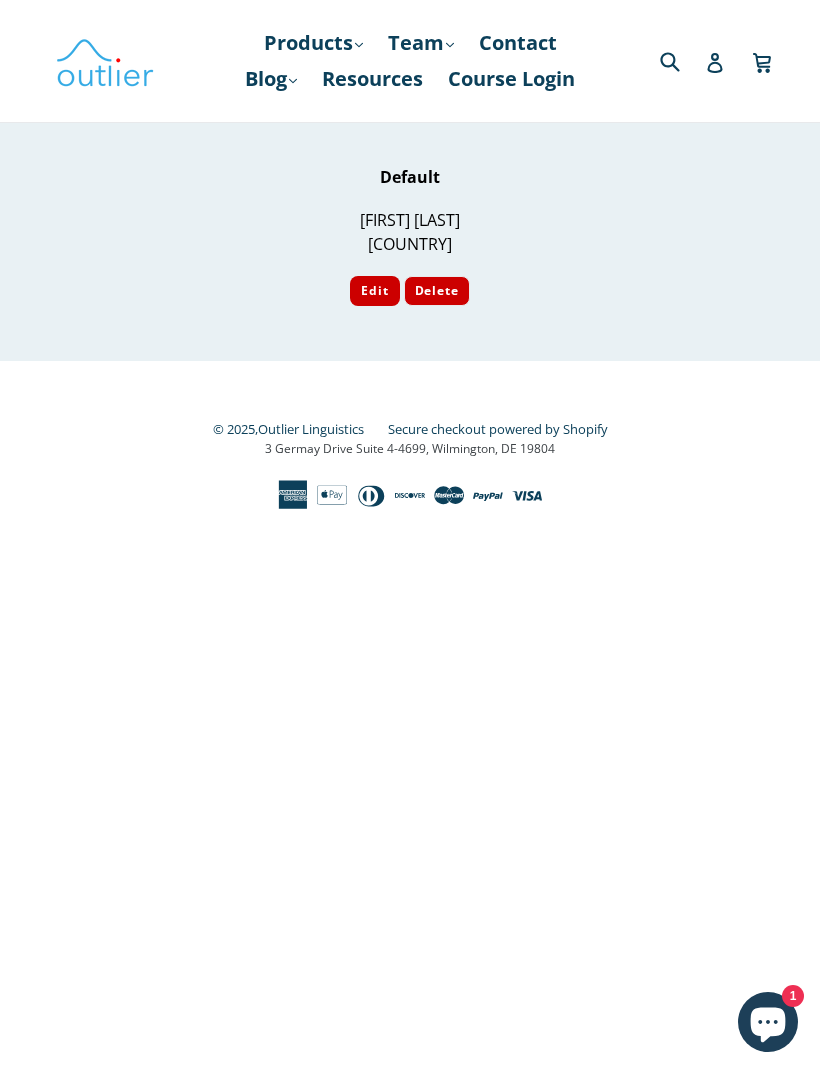 click on "Resources" at bounding box center (372, 79) 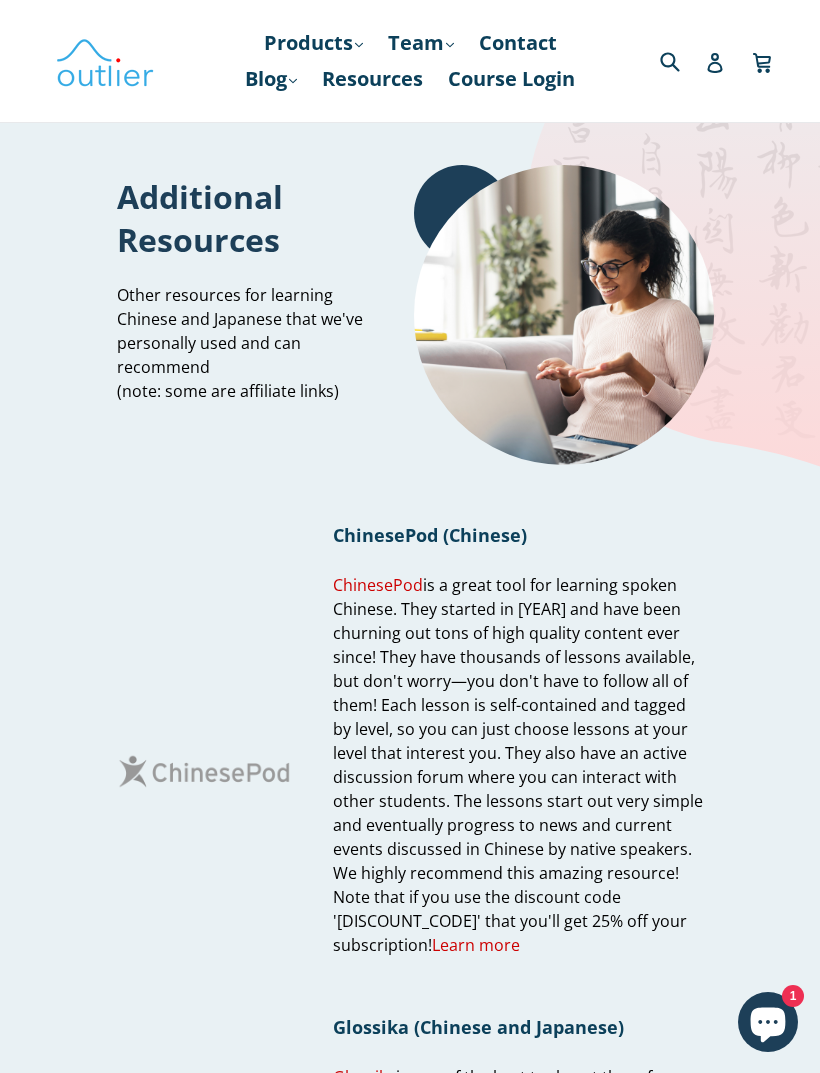 scroll, scrollTop: 0, scrollLeft: 0, axis: both 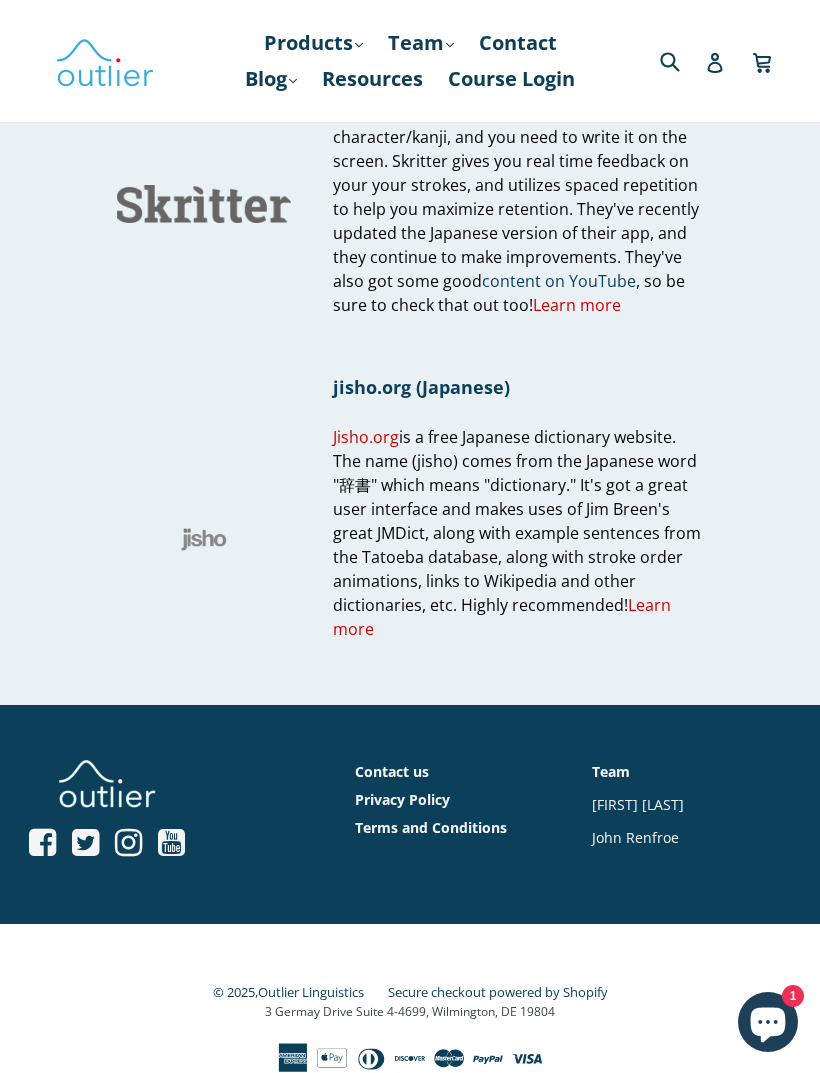 click on "Submit
Search
Account
Cart
Cart
expand/collapse" at bounding box center (677, 61) 